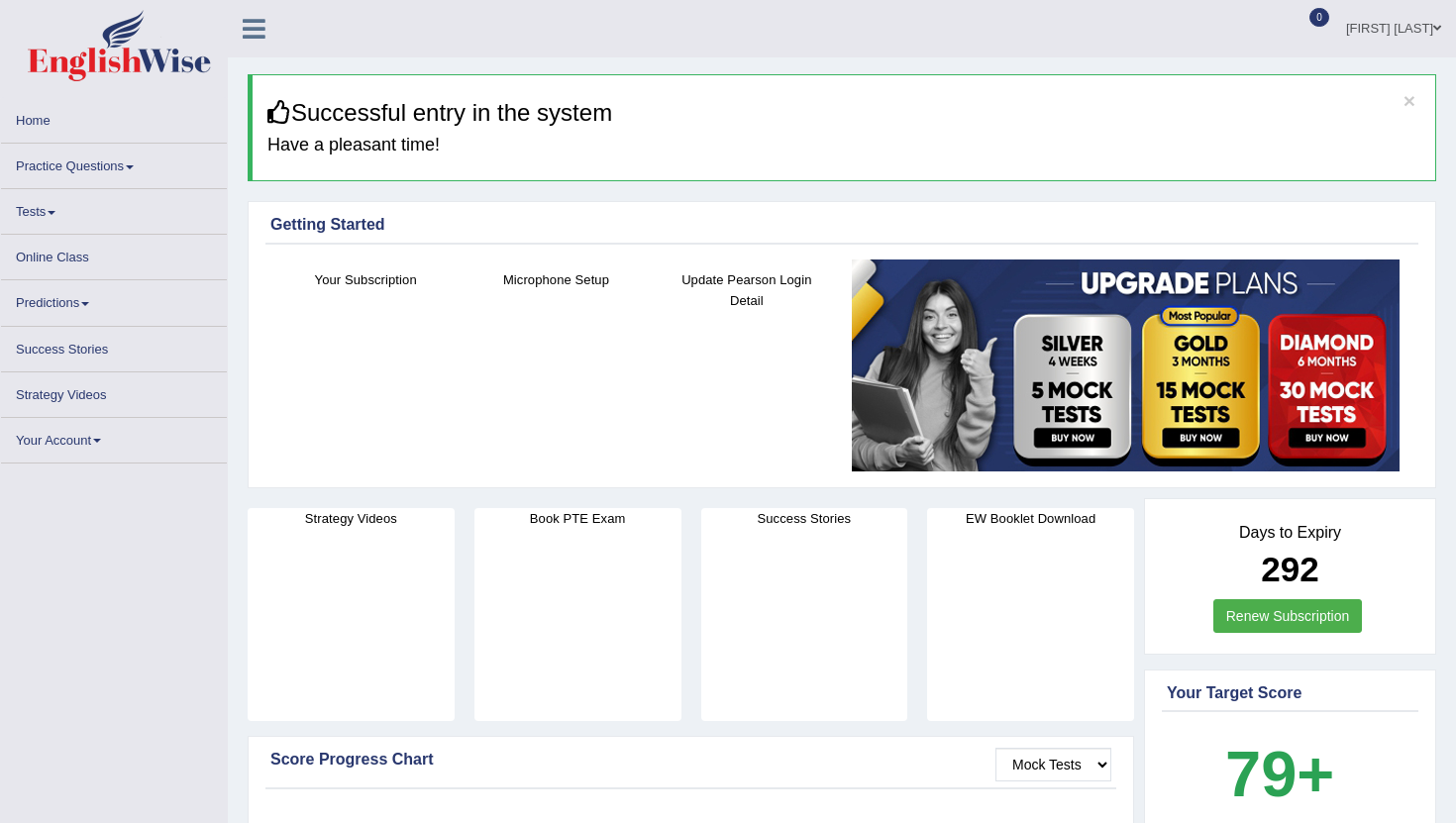 scroll, scrollTop: 0, scrollLeft: 0, axis: both 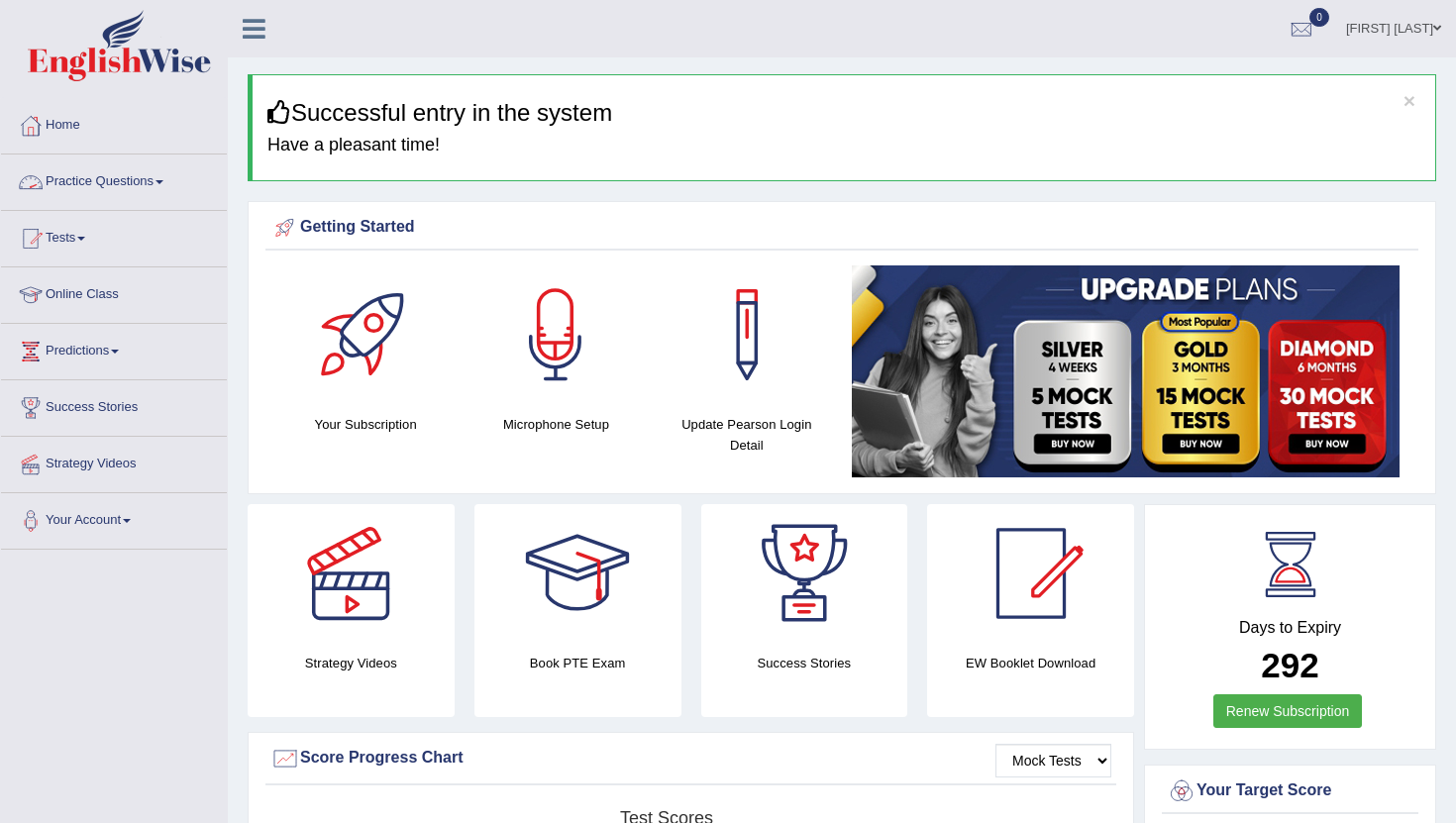 click on "Practice Questions" at bounding box center (114, 179) 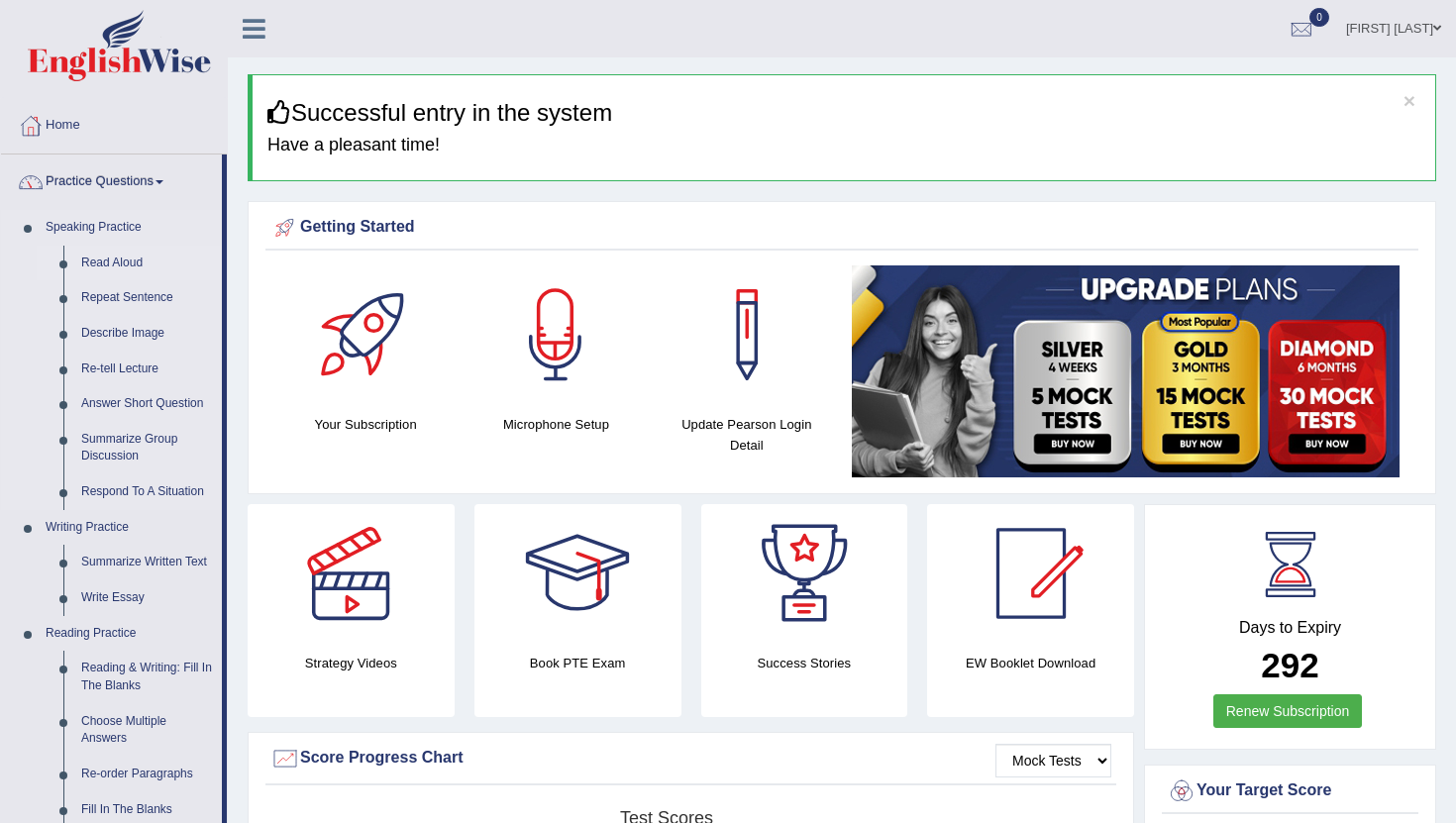 click on "Read Aloud" at bounding box center (147, 263) 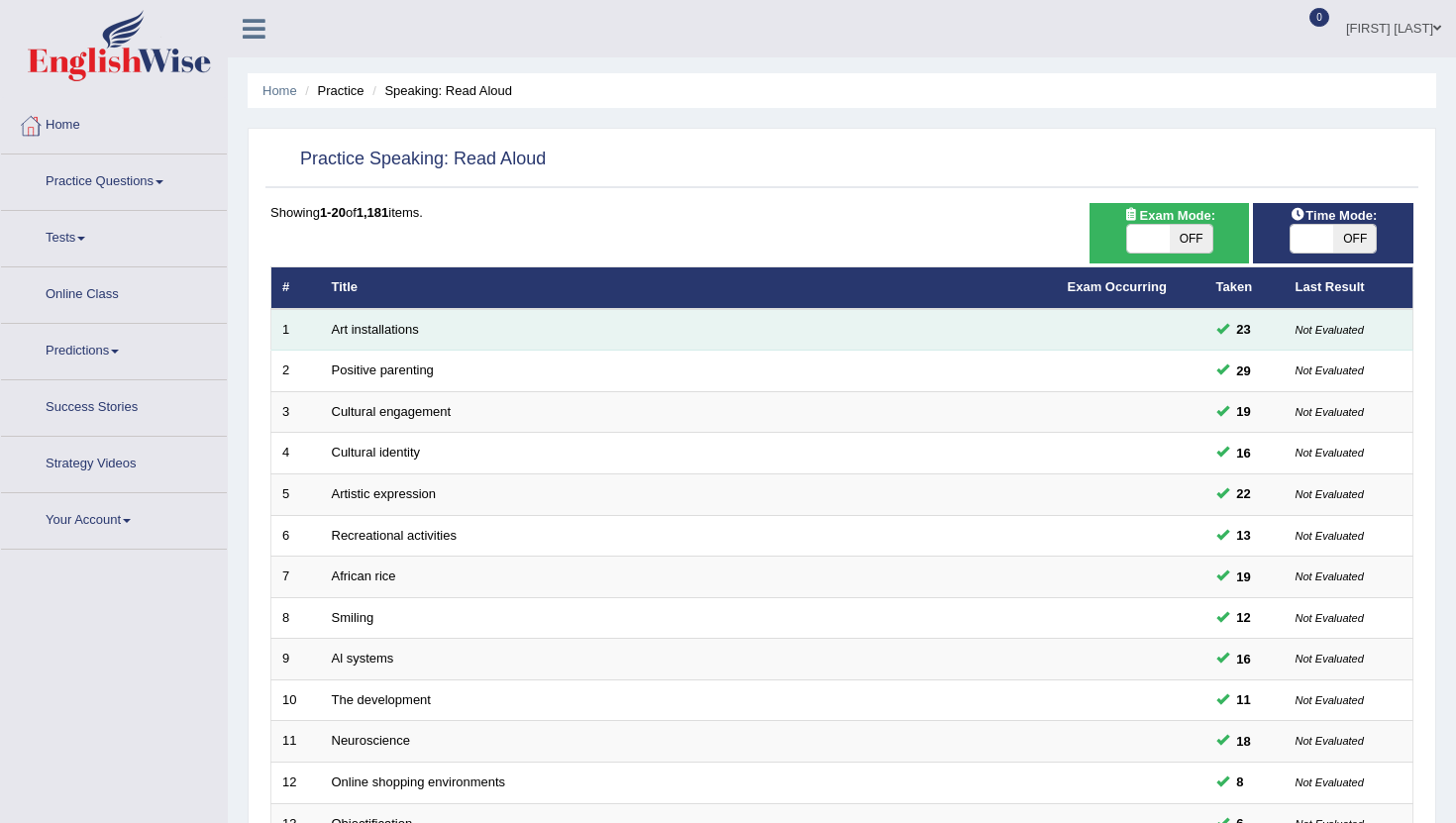 scroll, scrollTop: 0, scrollLeft: 0, axis: both 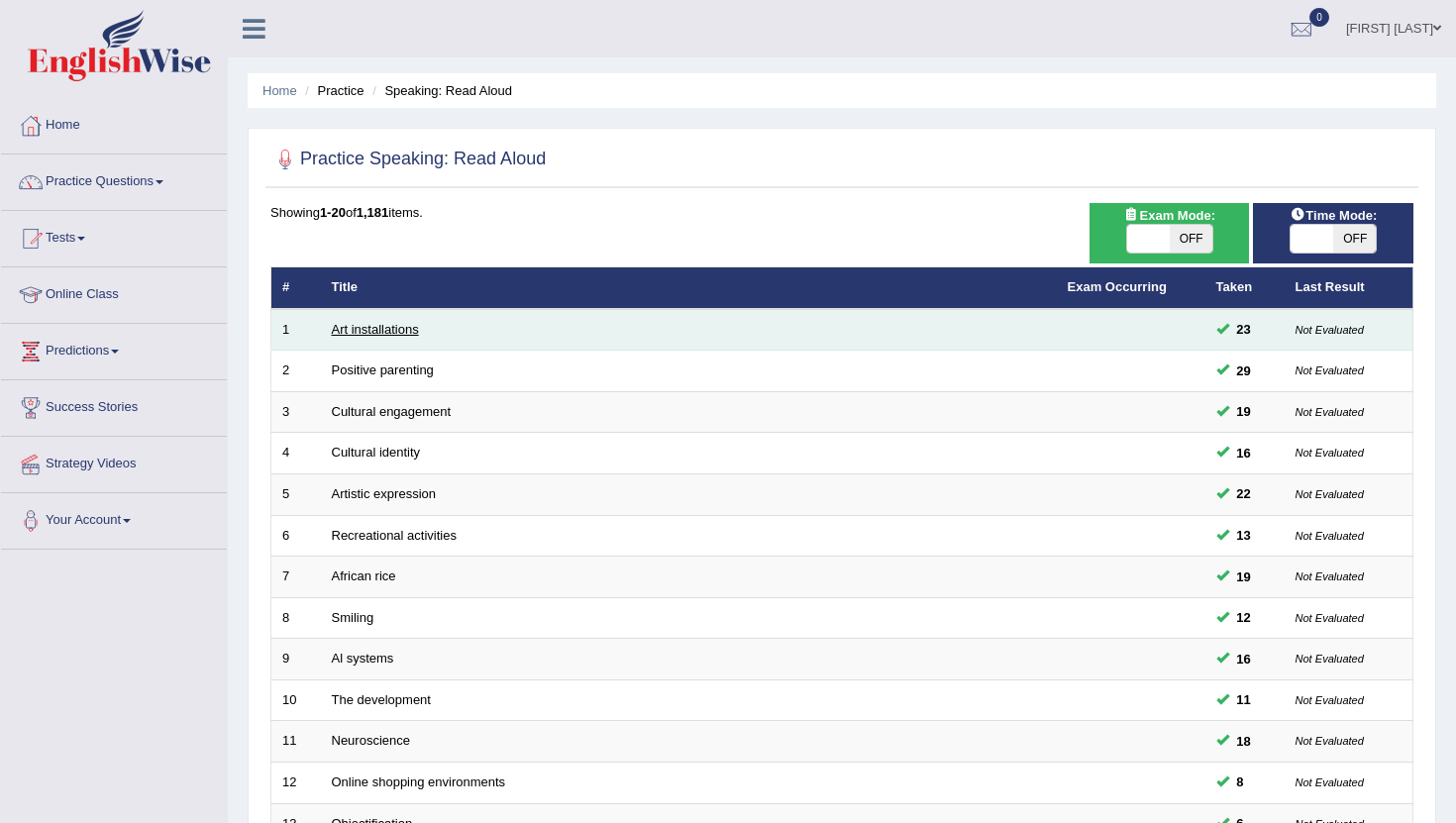 click on "Art installations" at bounding box center [375, 329] 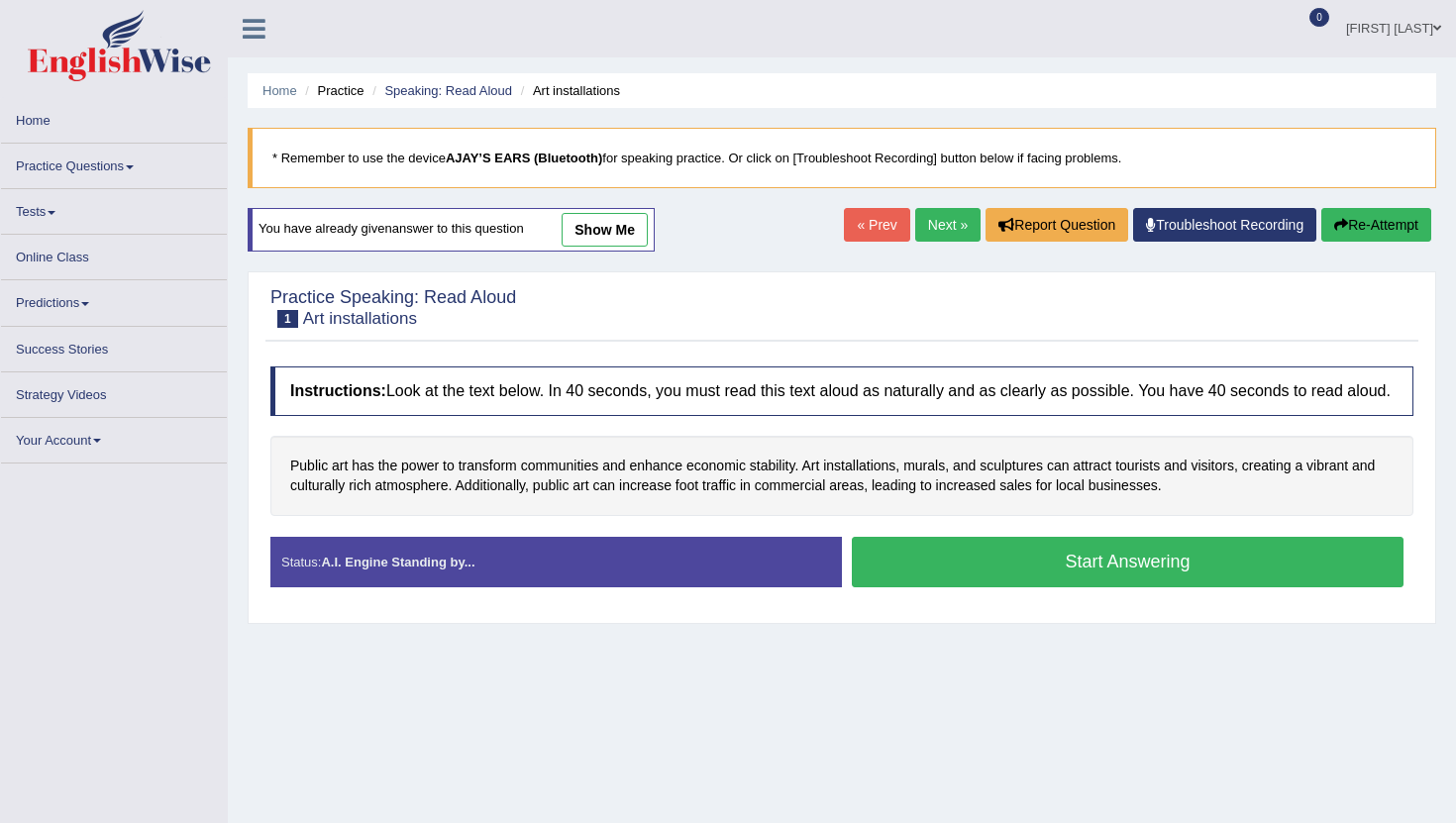 scroll, scrollTop: 0, scrollLeft: 0, axis: both 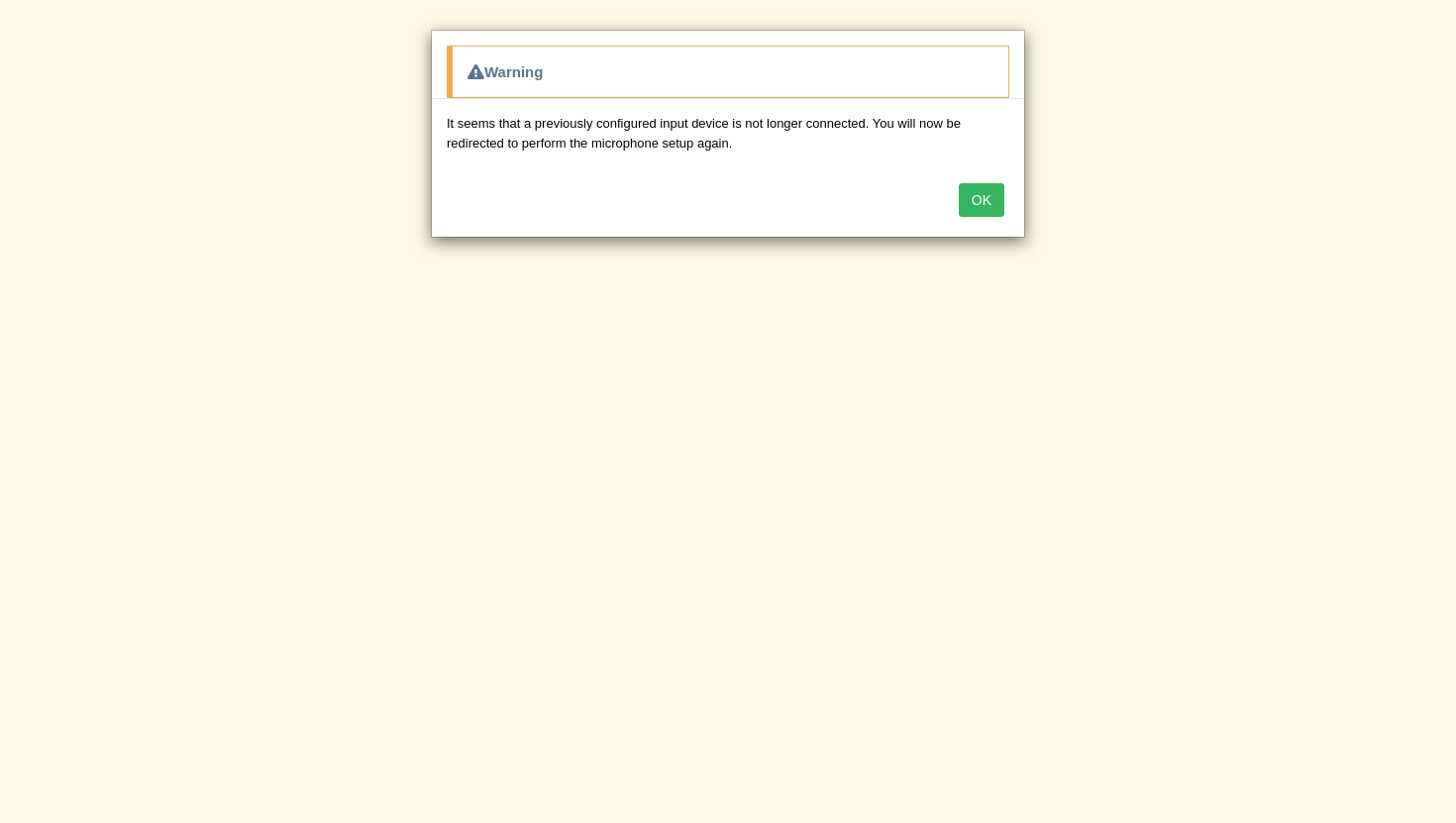 click on "OK" at bounding box center [982, 200] 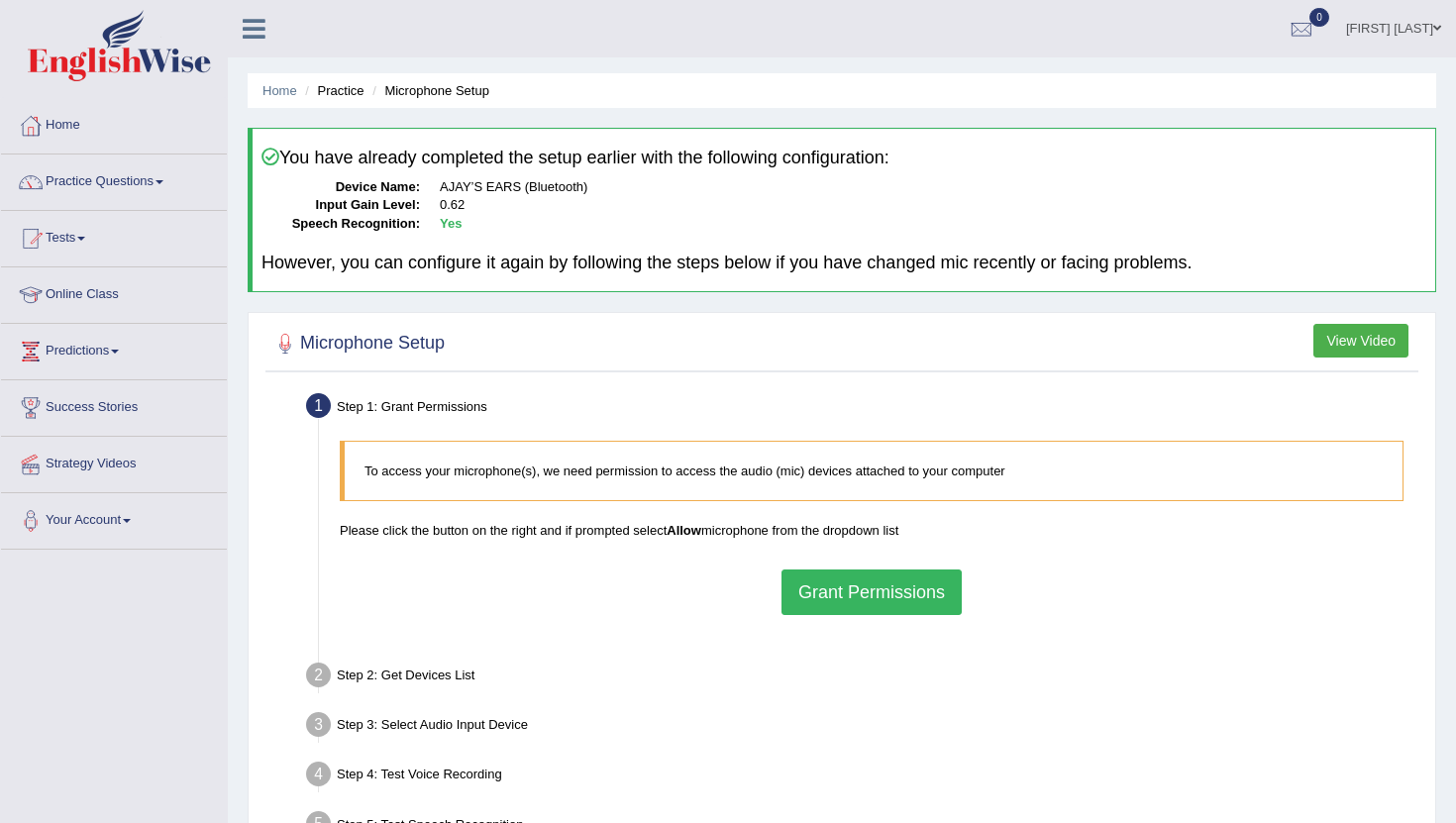 scroll, scrollTop: 0, scrollLeft: 0, axis: both 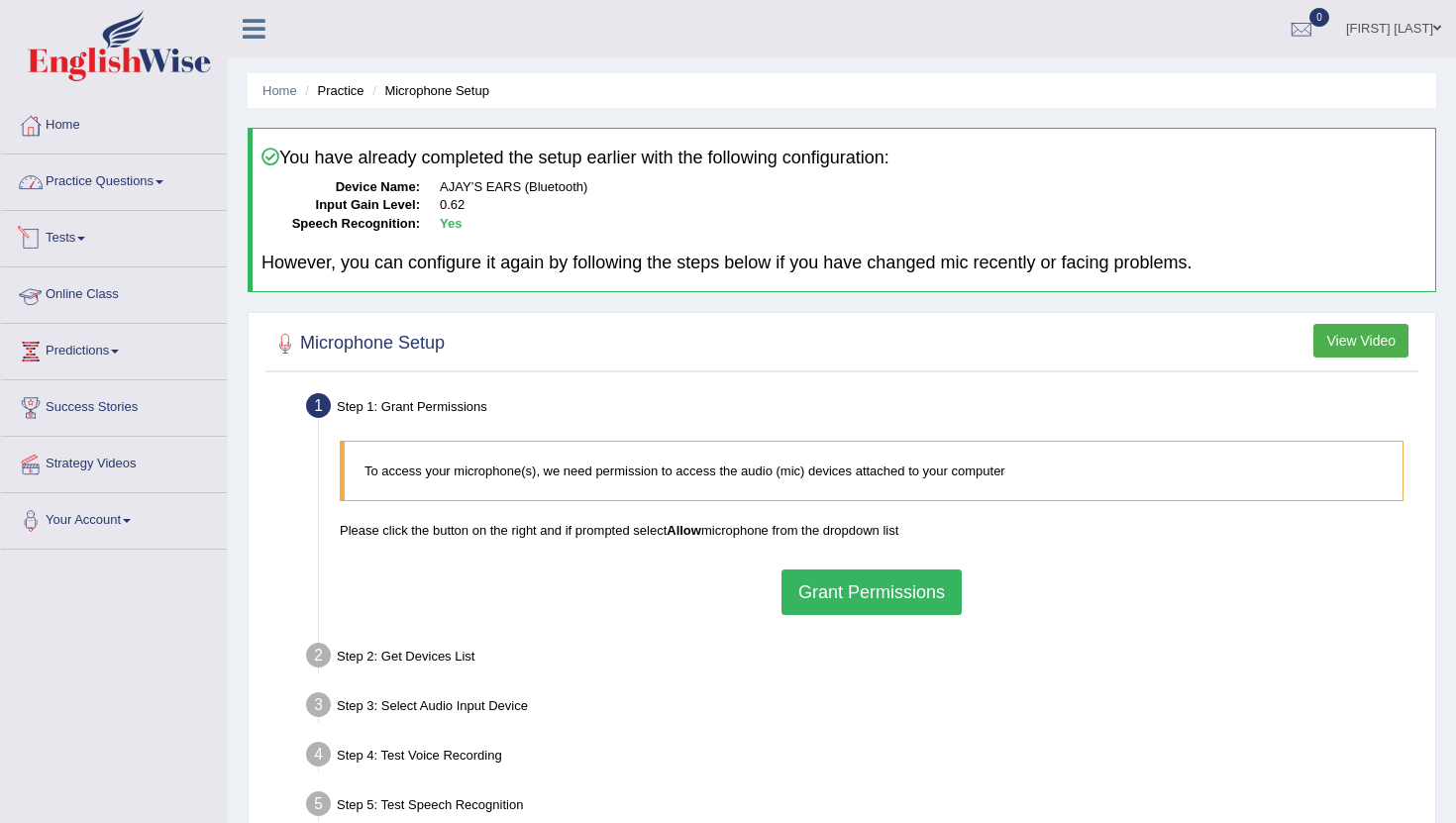 click on "Practice Questions" at bounding box center (114, 179) 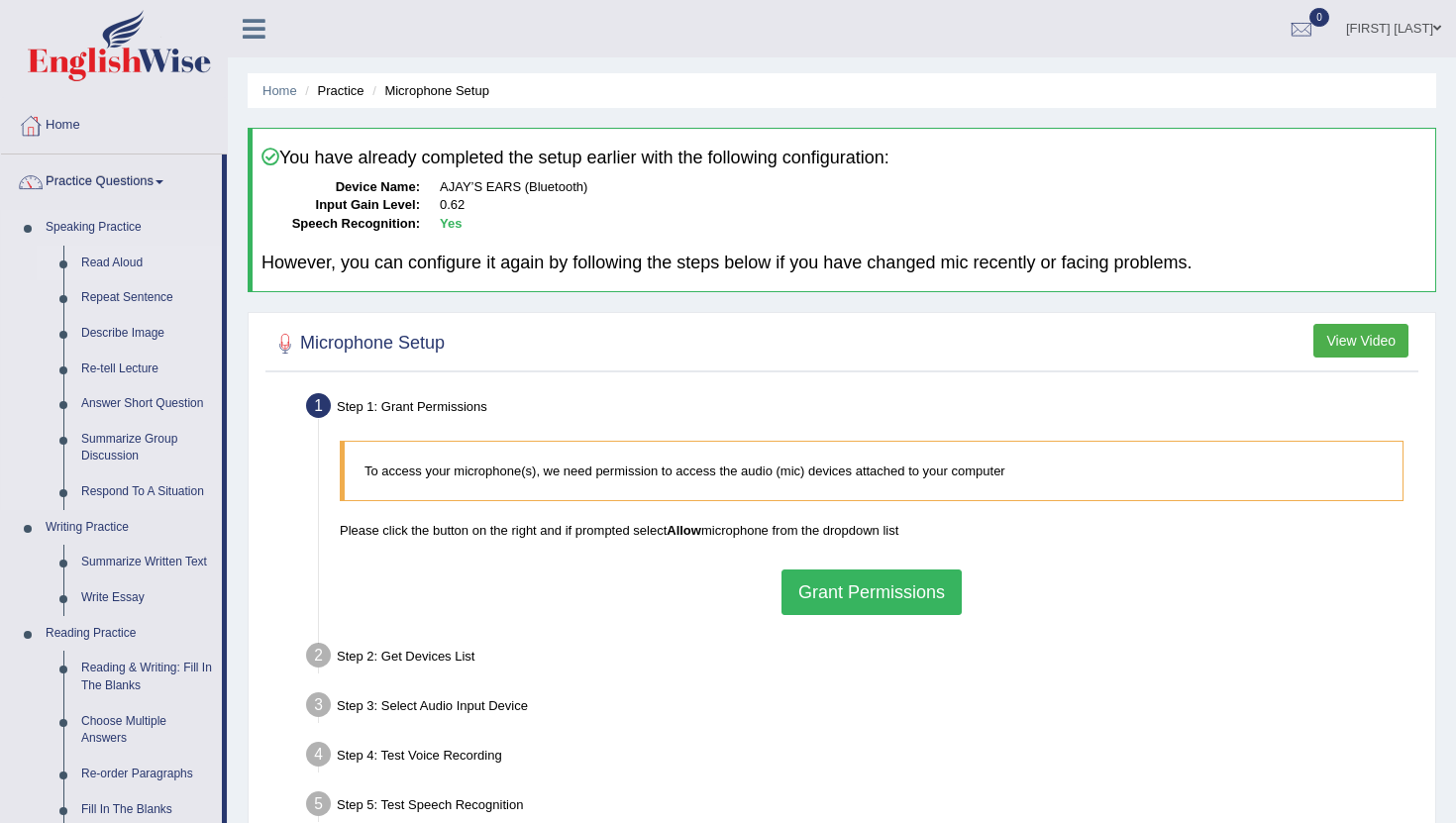 click on "Read Aloud" at bounding box center [147, 263] 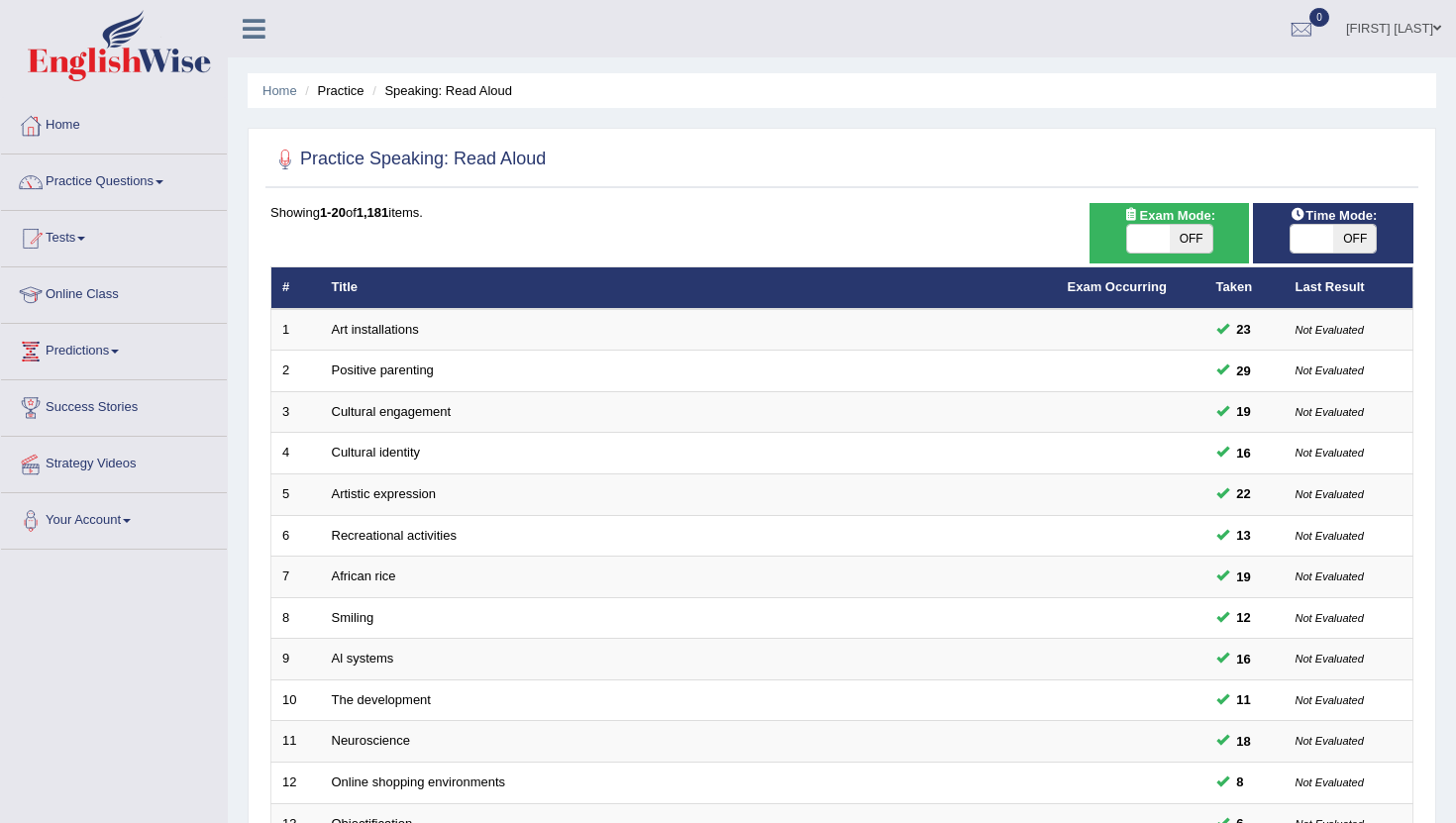 scroll, scrollTop: 0, scrollLeft: 0, axis: both 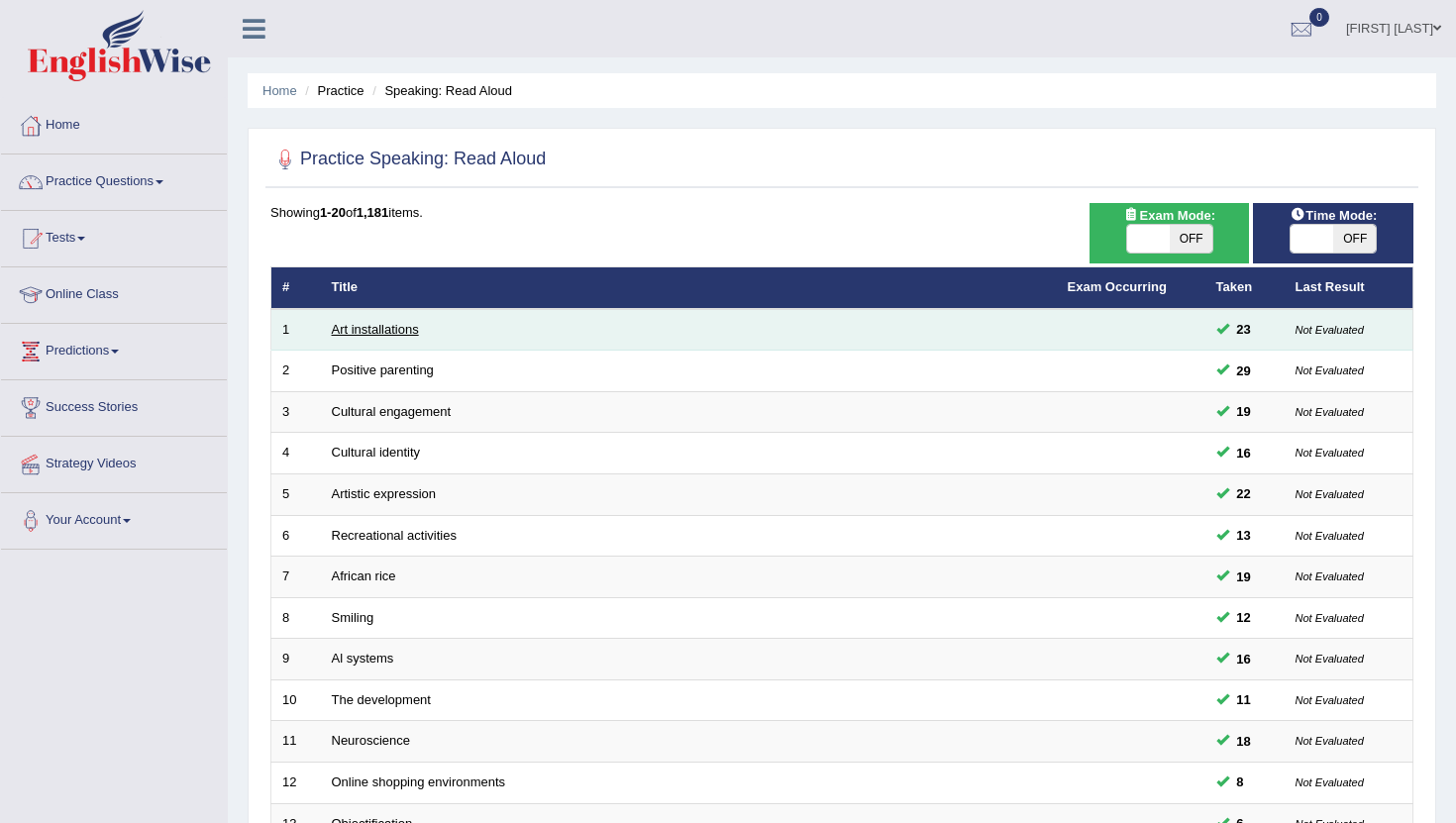 click on "Art installations" at bounding box center (375, 329) 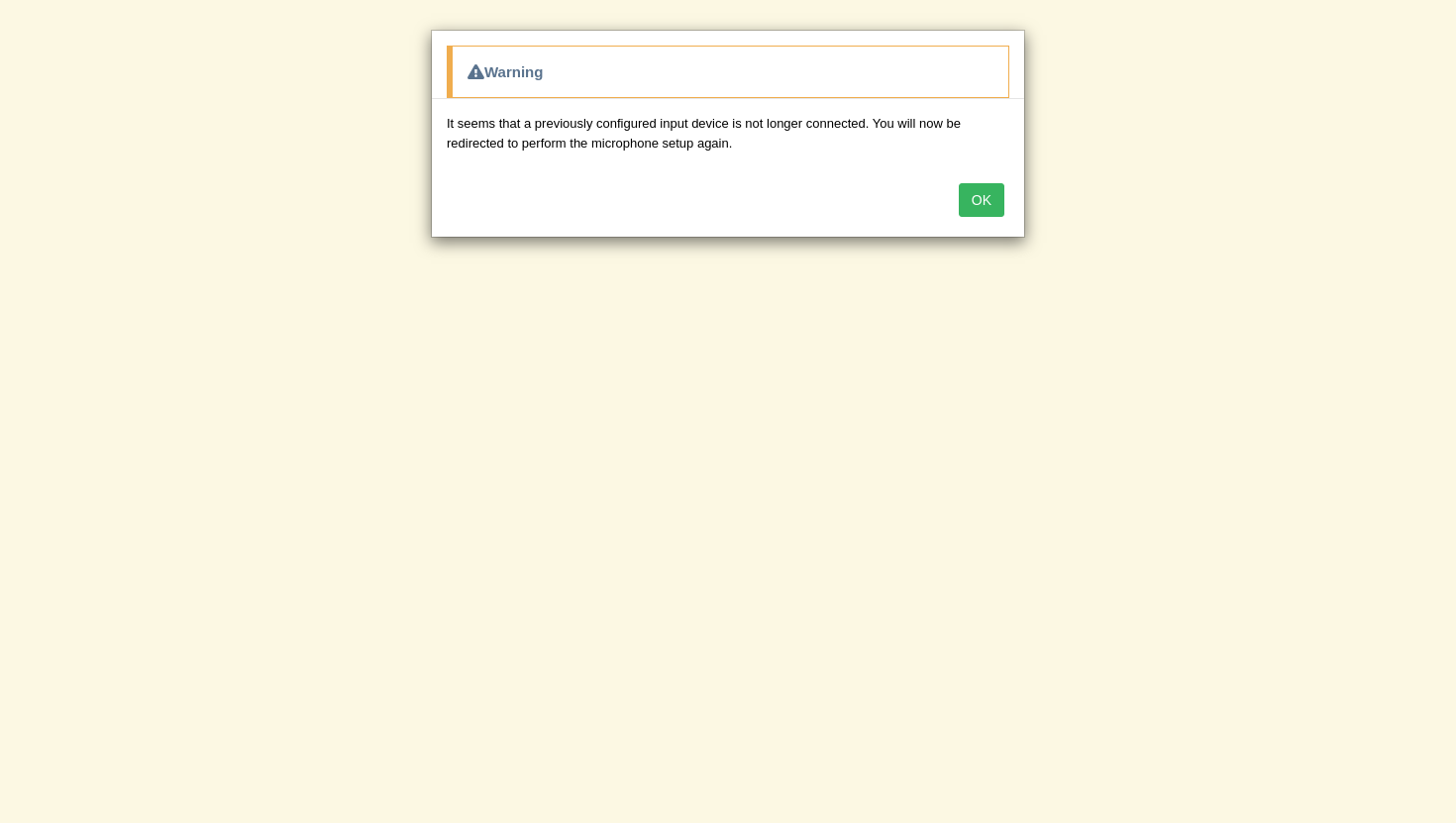 scroll, scrollTop: 0, scrollLeft: 0, axis: both 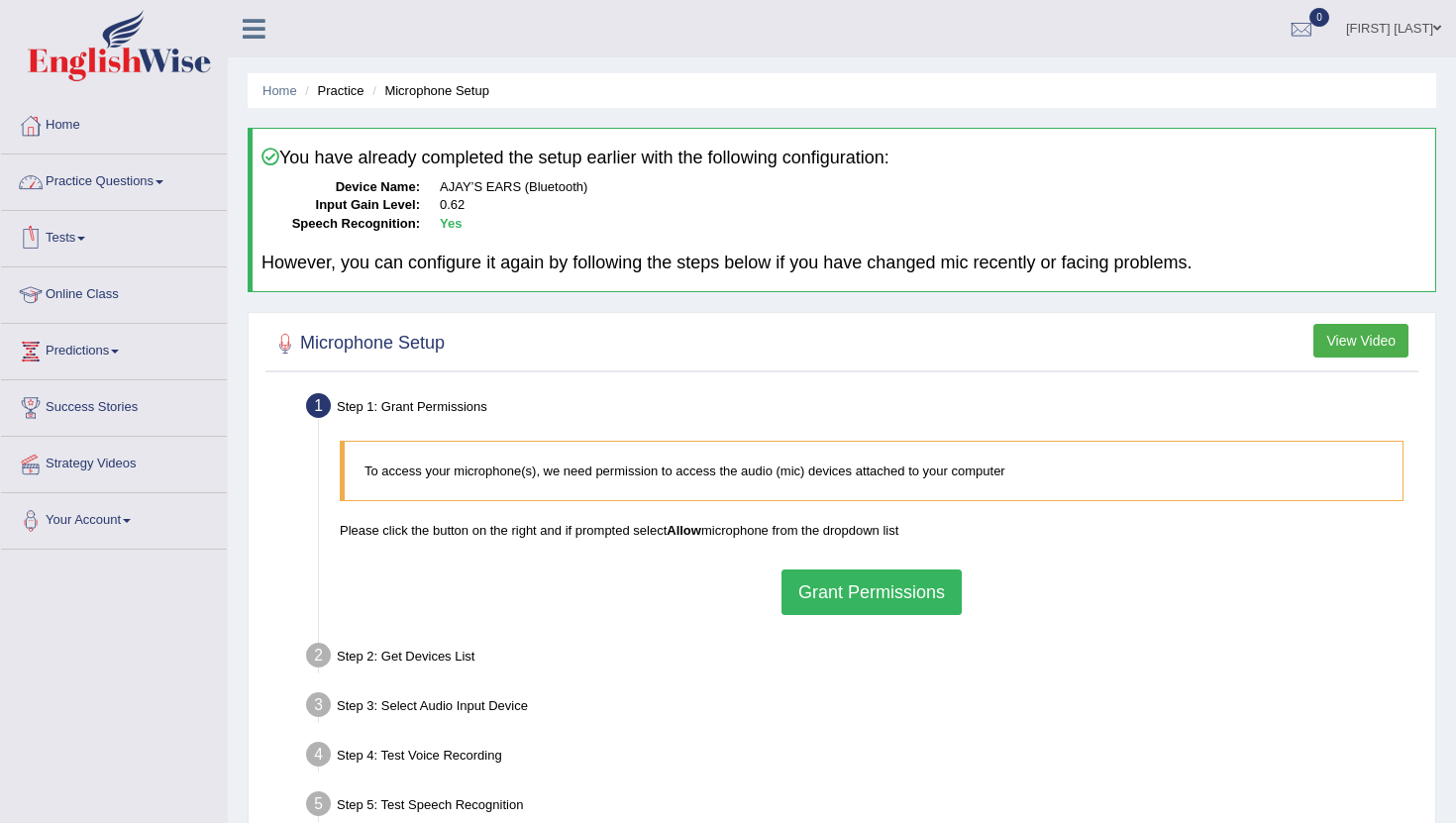 click on "Practice Questions" at bounding box center [114, 179] 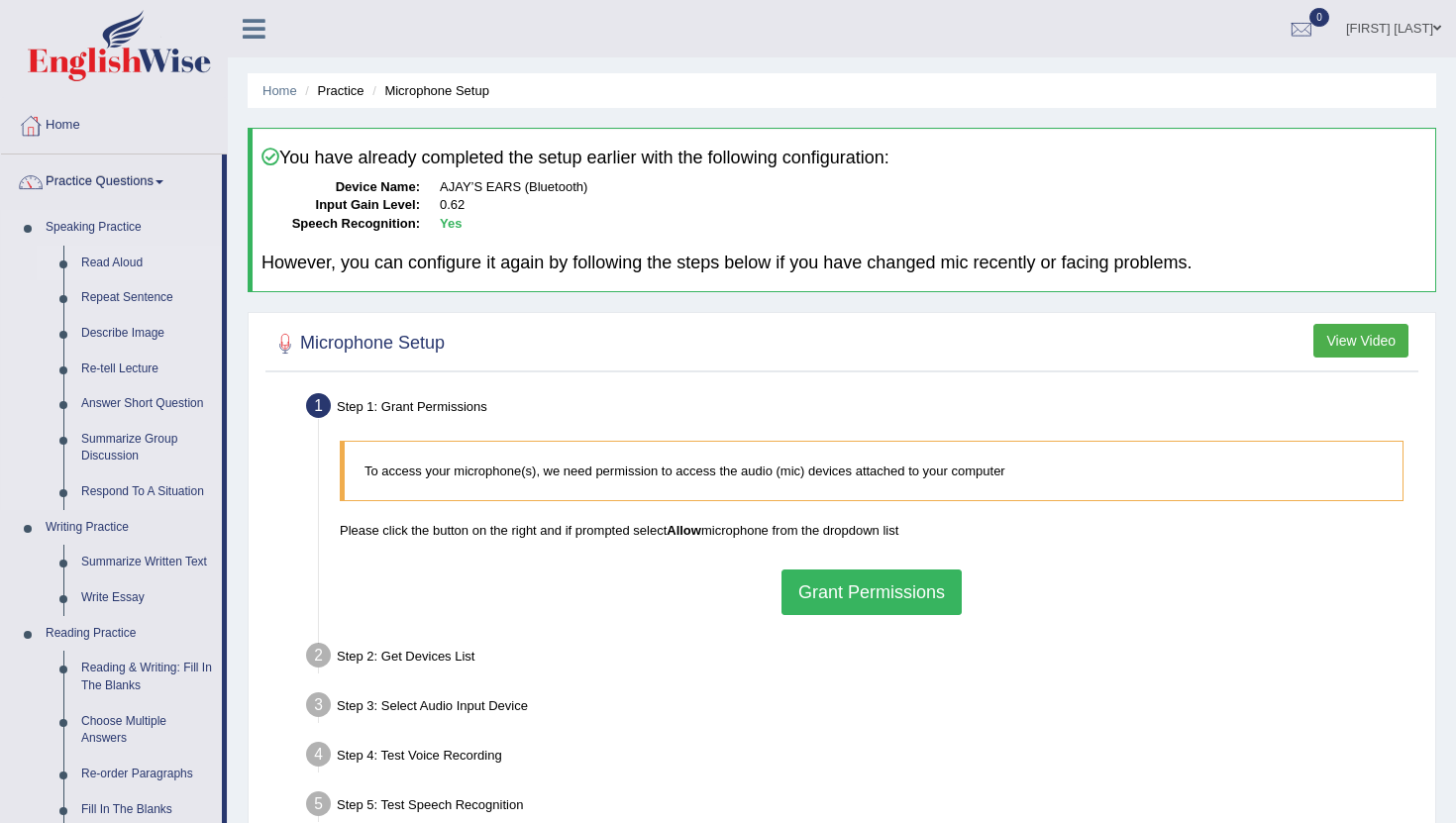 click on "Read Aloud" at bounding box center [147, 263] 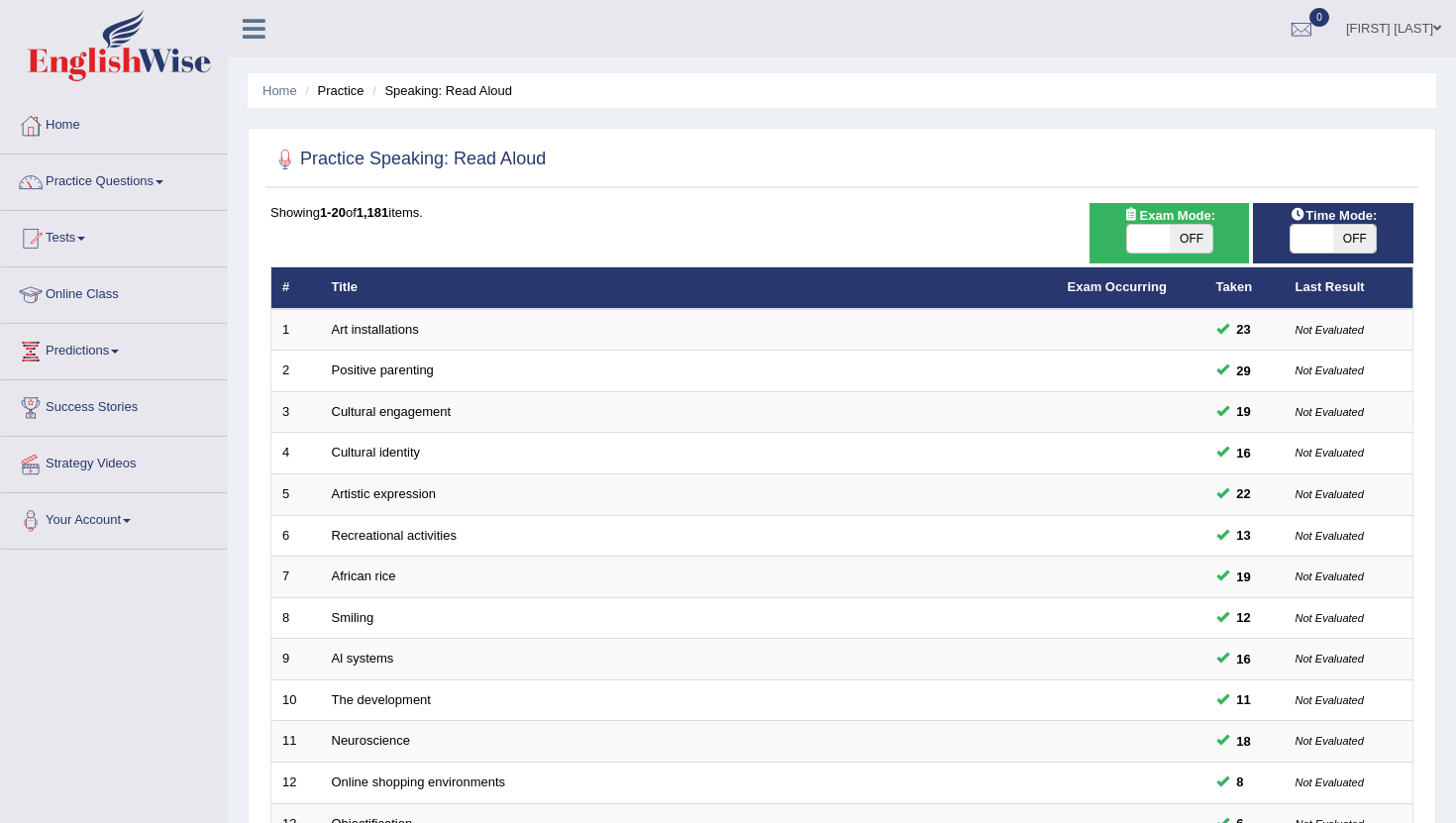 scroll, scrollTop: 0, scrollLeft: 0, axis: both 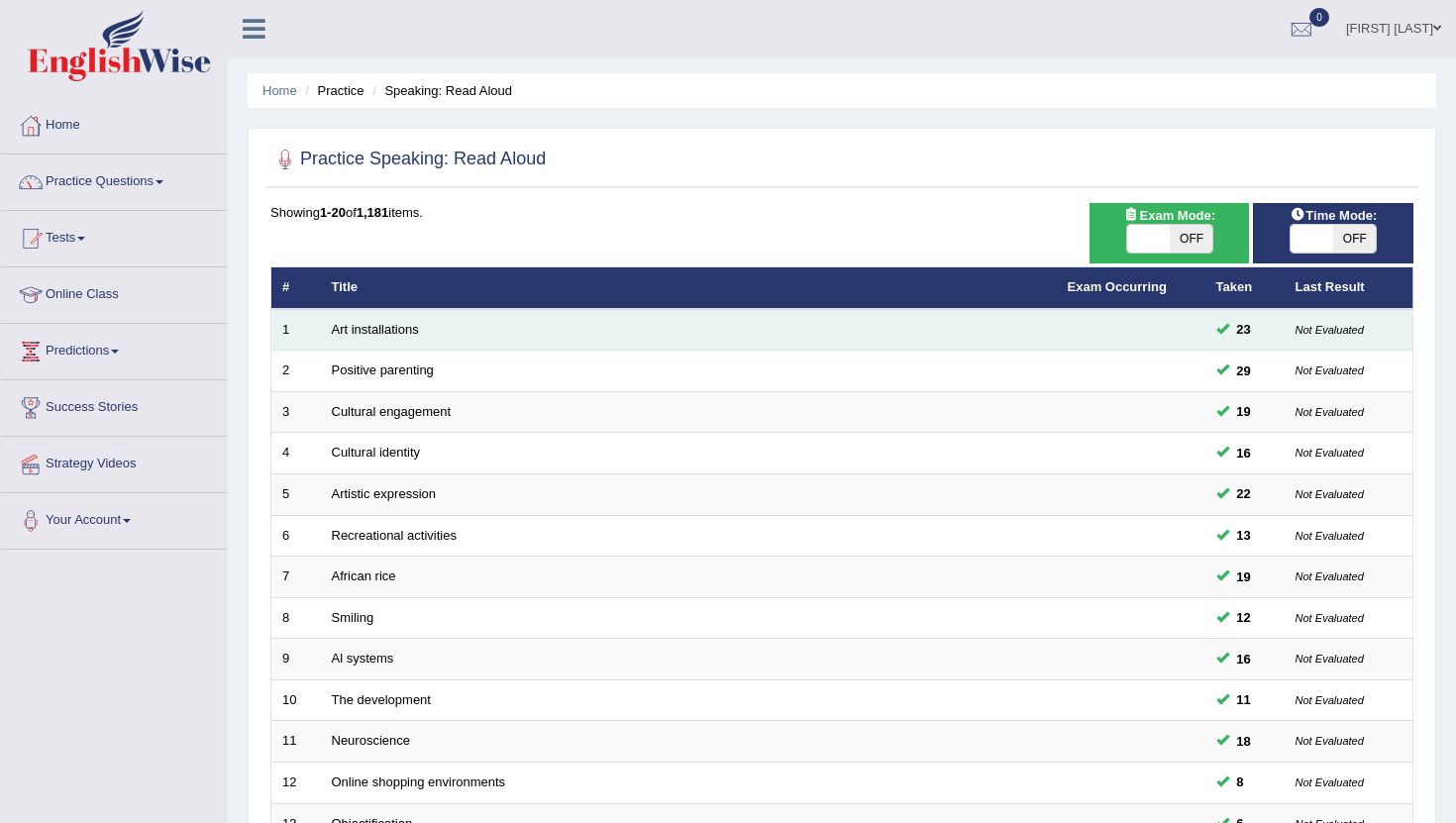 click on "Art installations" at bounding box center (688, 330) 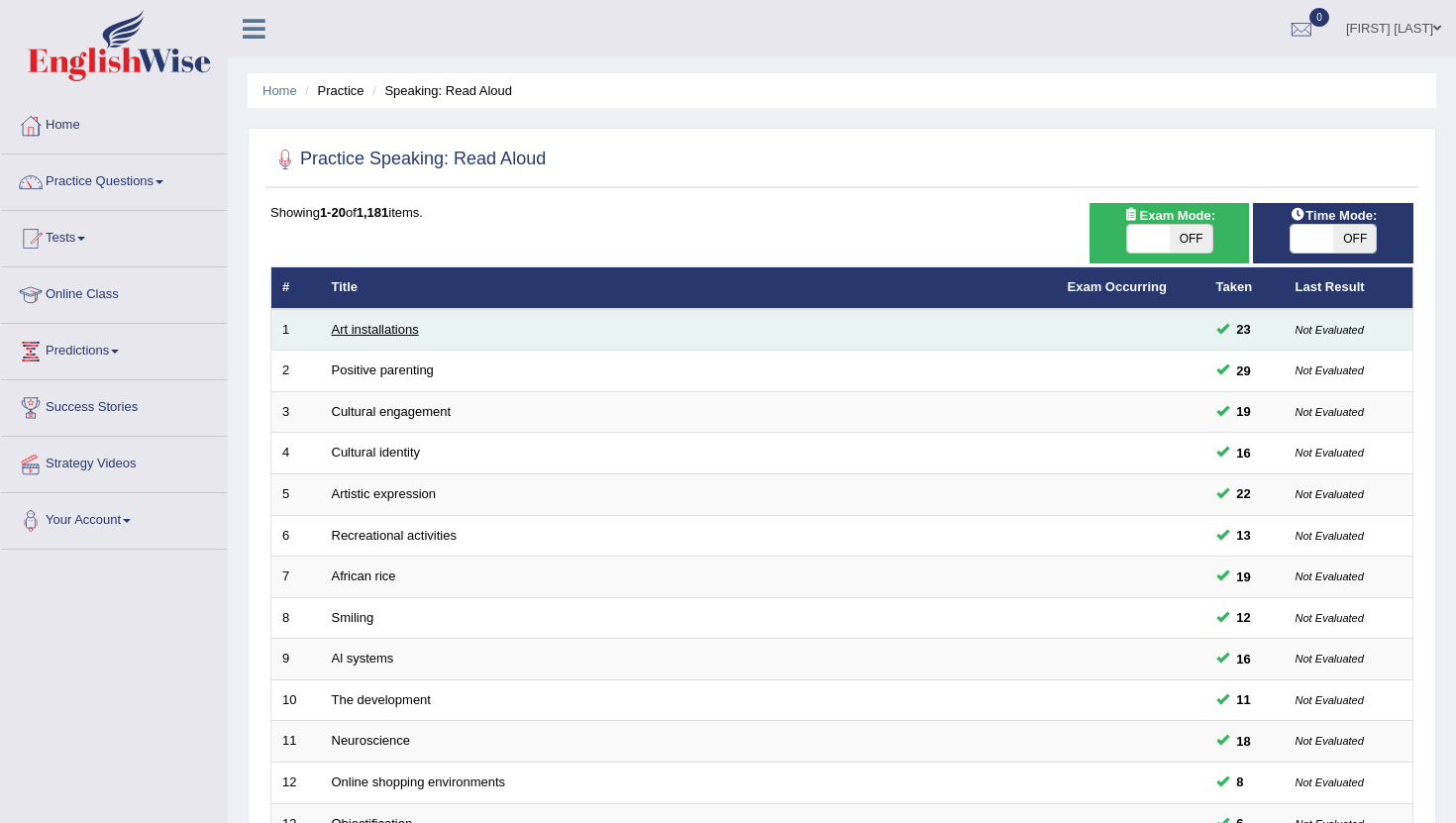 click on "Art installations" at bounding box center (375, 329) 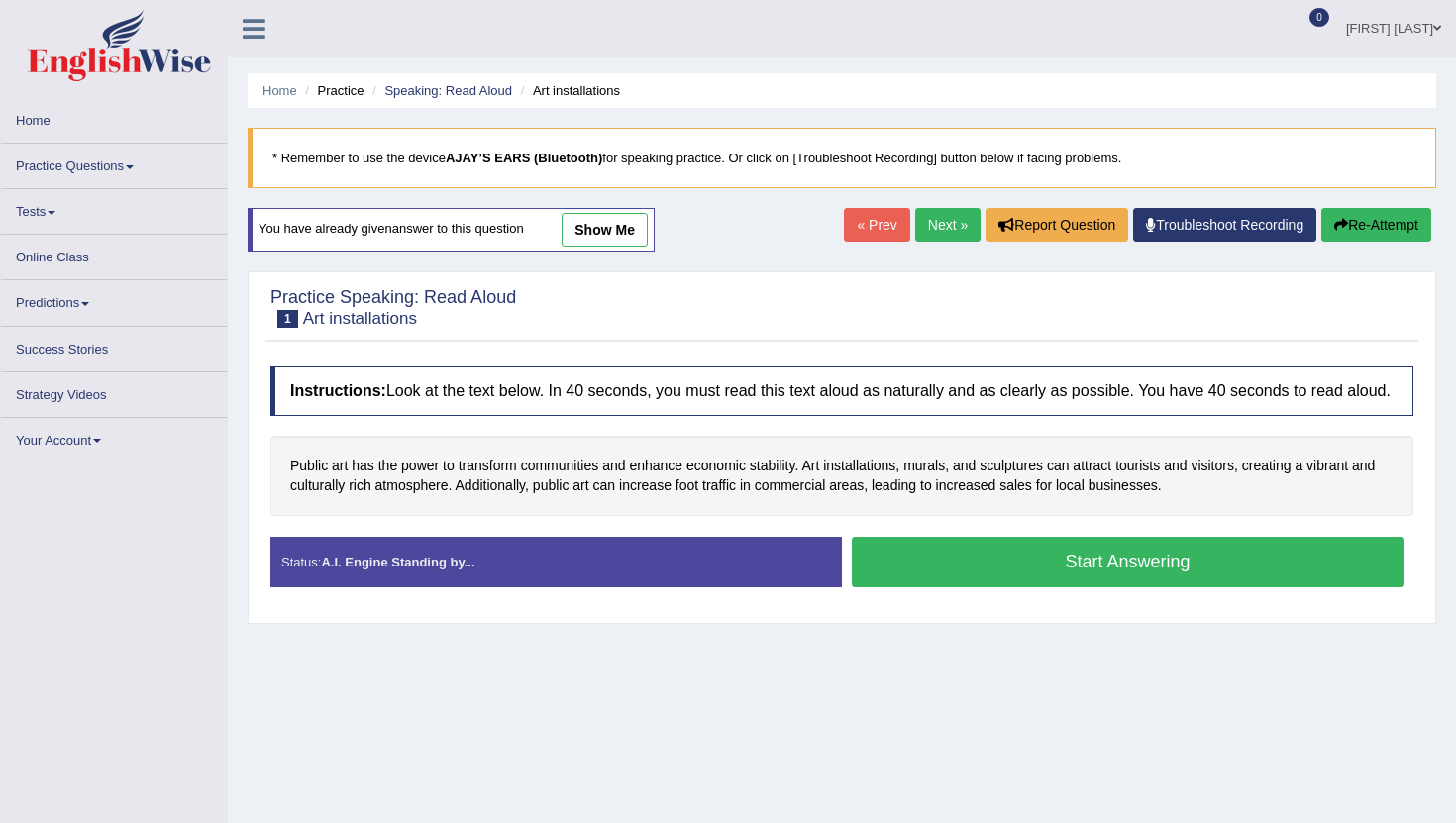 scroll, scrollTop: 0, scrollLeft: 0, axis: both 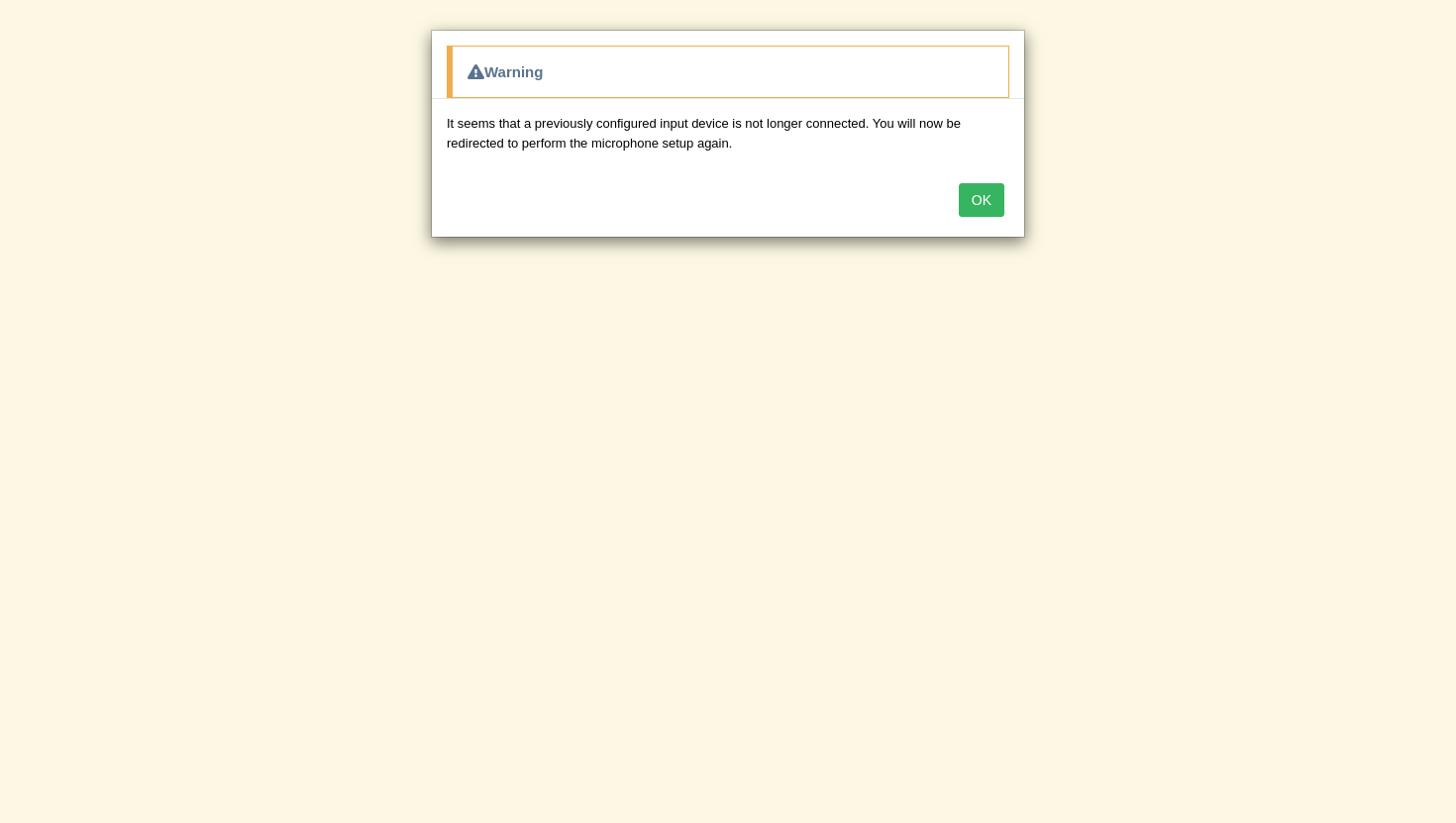 click on "OK" at bounding box center (982, 200) 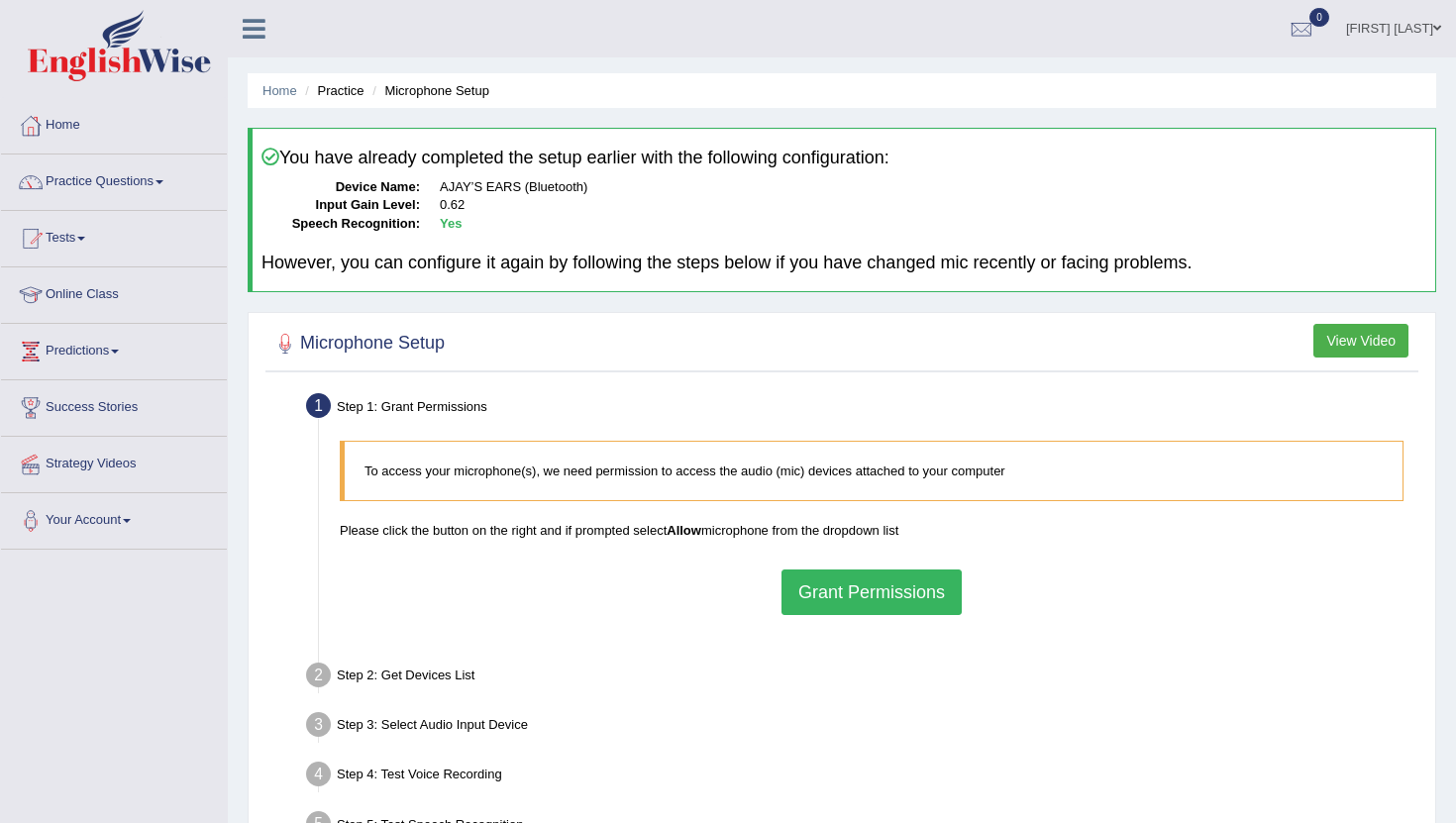 scroll, scrollTop: 0, scrollLeft: 0, axis: both 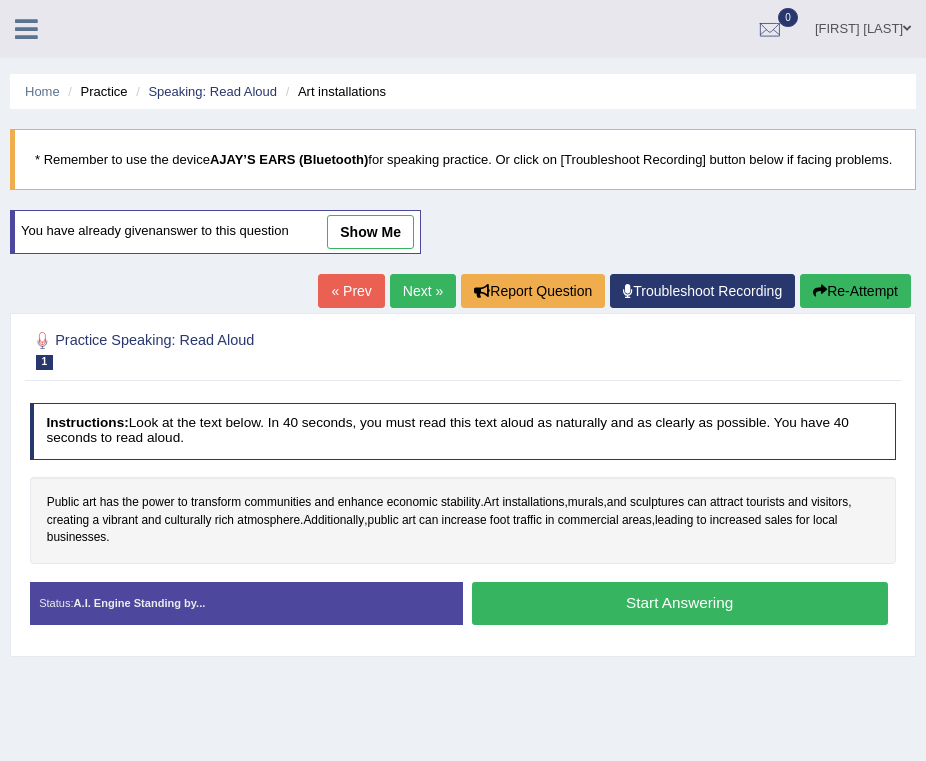 click on "Start Answering" at bounding box center (680, 603) 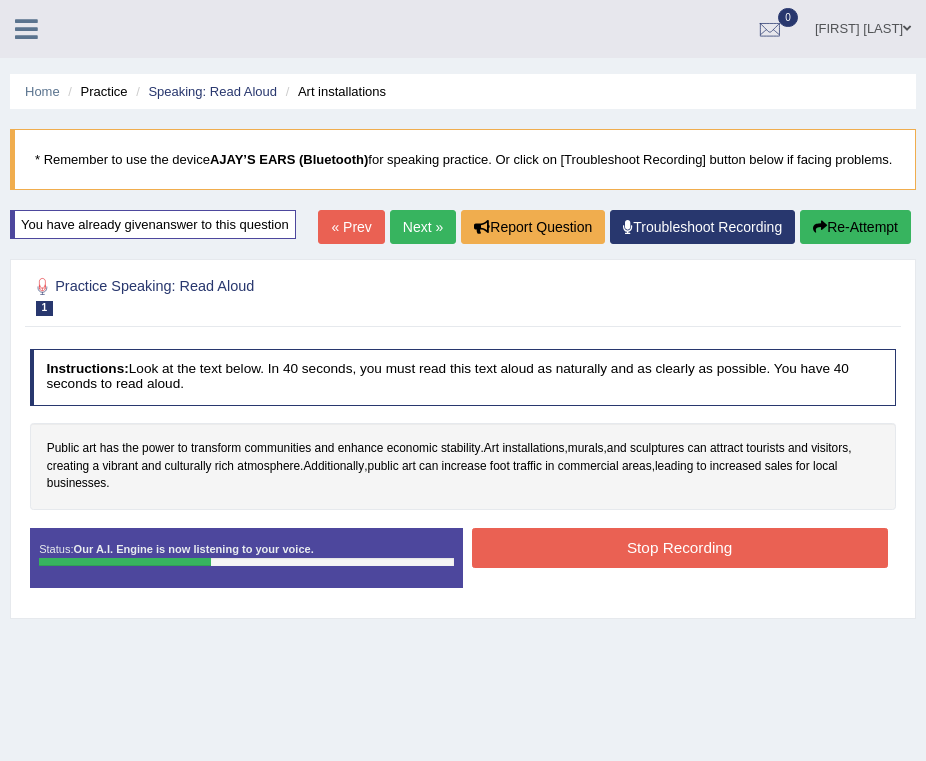 click on "Stop Recording" at bounding box center [680, 547] 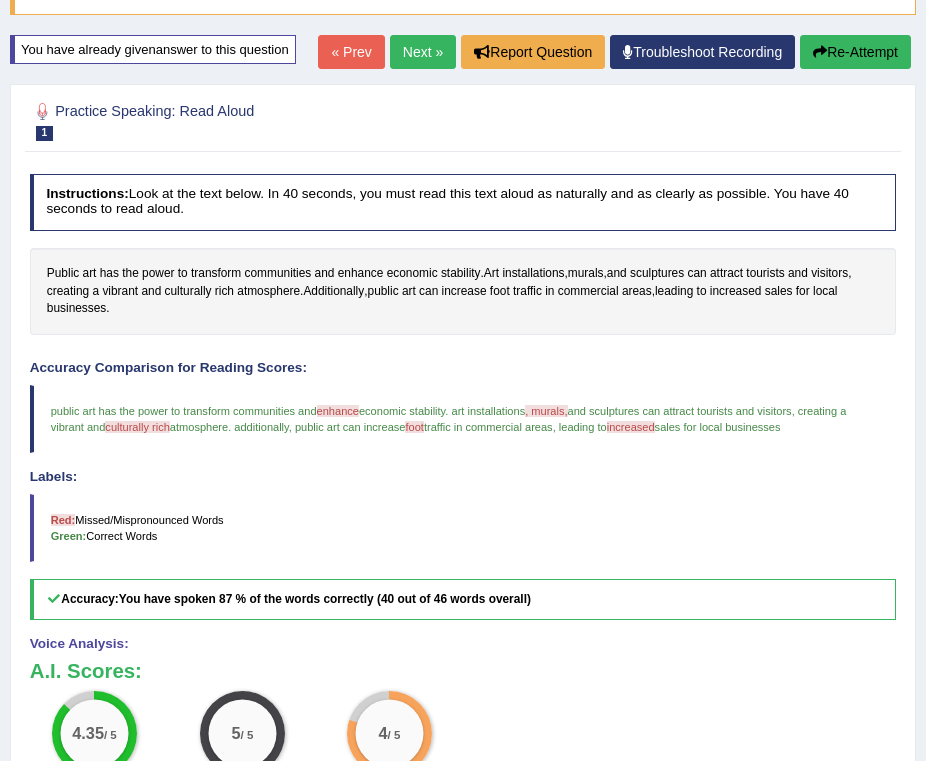scroll, scrollTop: 0, scrollLeft: 0, axis: both 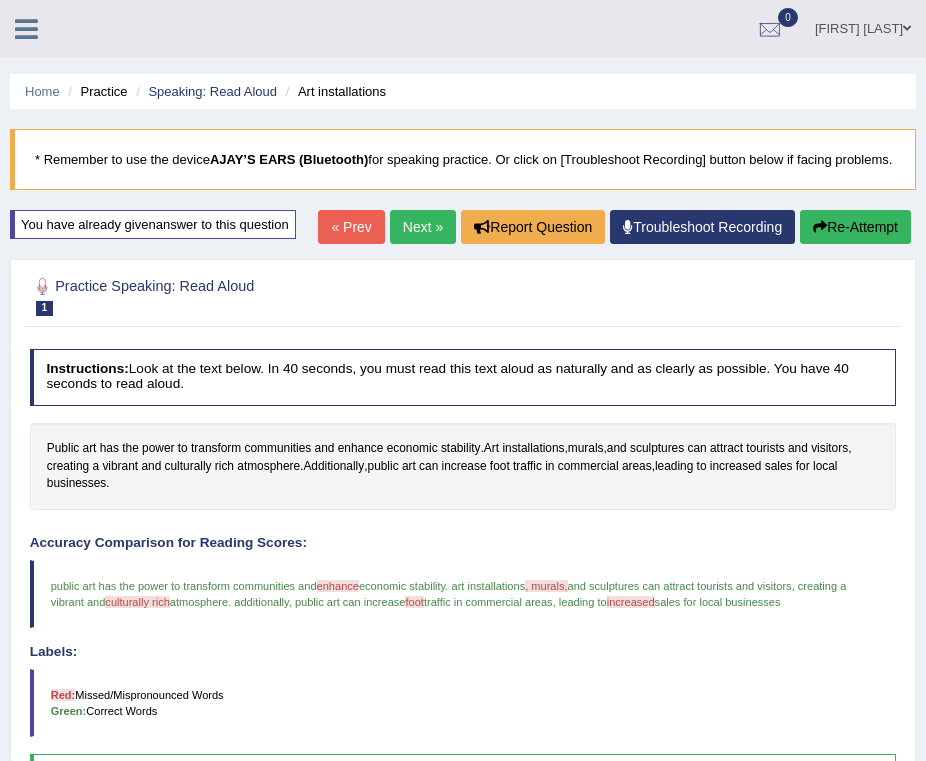 click on "Next »" at bounding box center (423, 227) 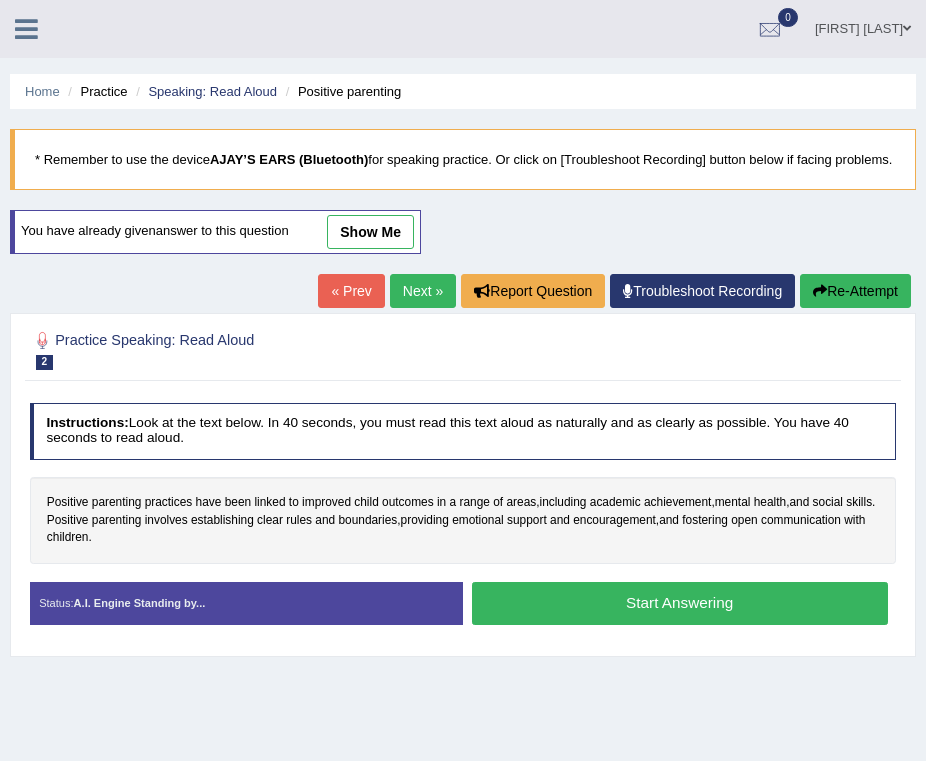 scroll, scrollTop: 0, scrollLeft: 0, axis: both 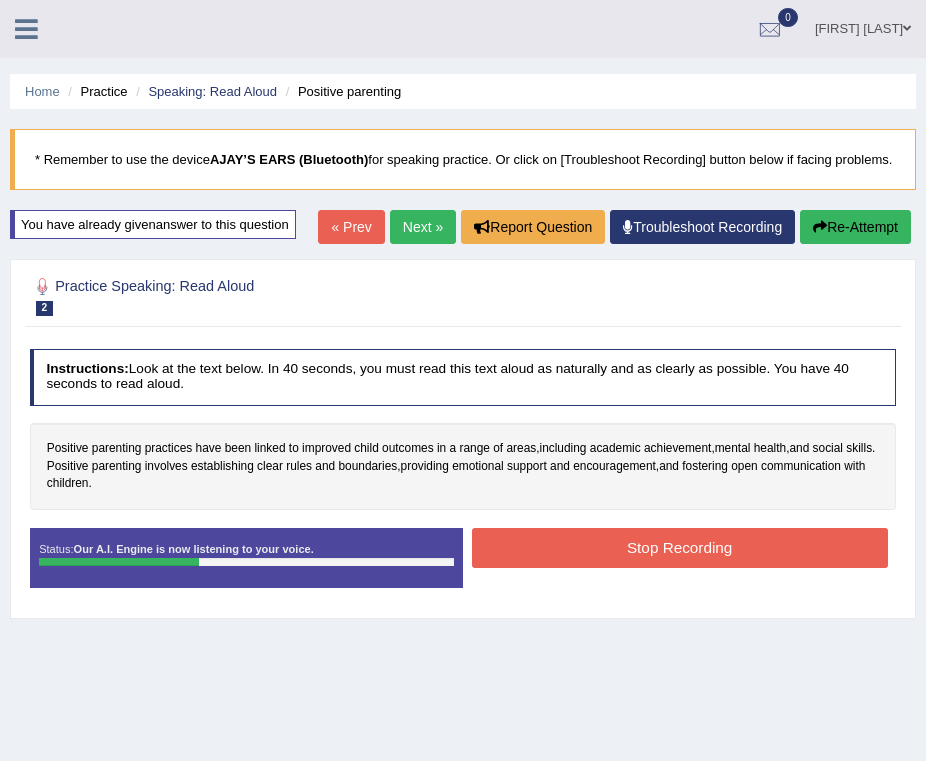 click on "Stop Recording" at bounding box center (680, 547) 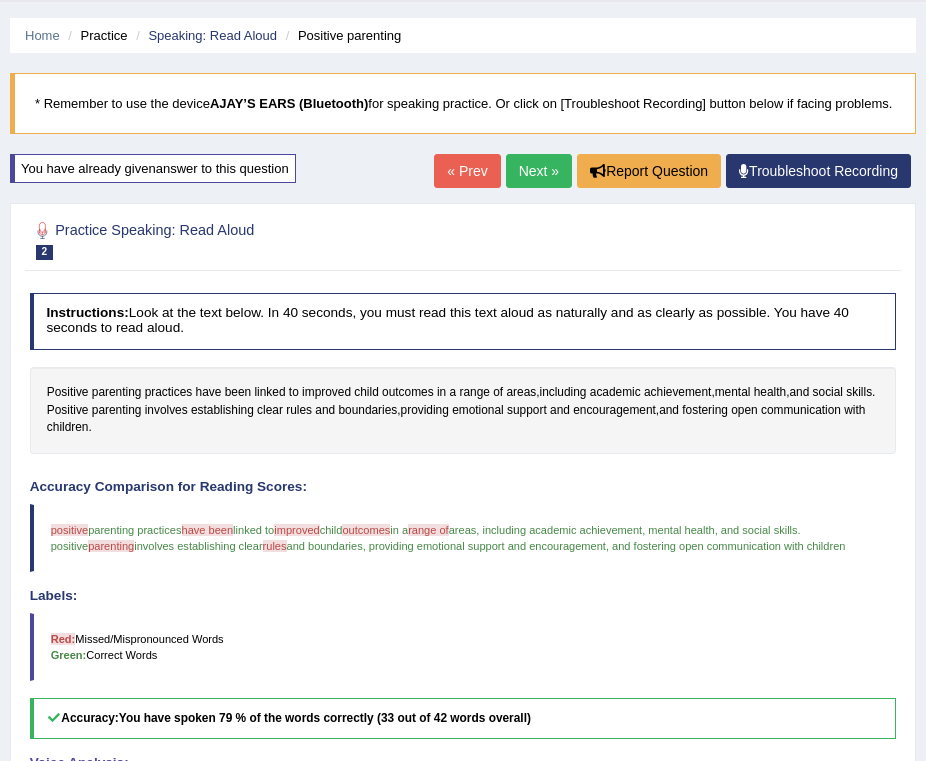 scroll, scrollTop: 0, scrollLeft: 0, axis: both 